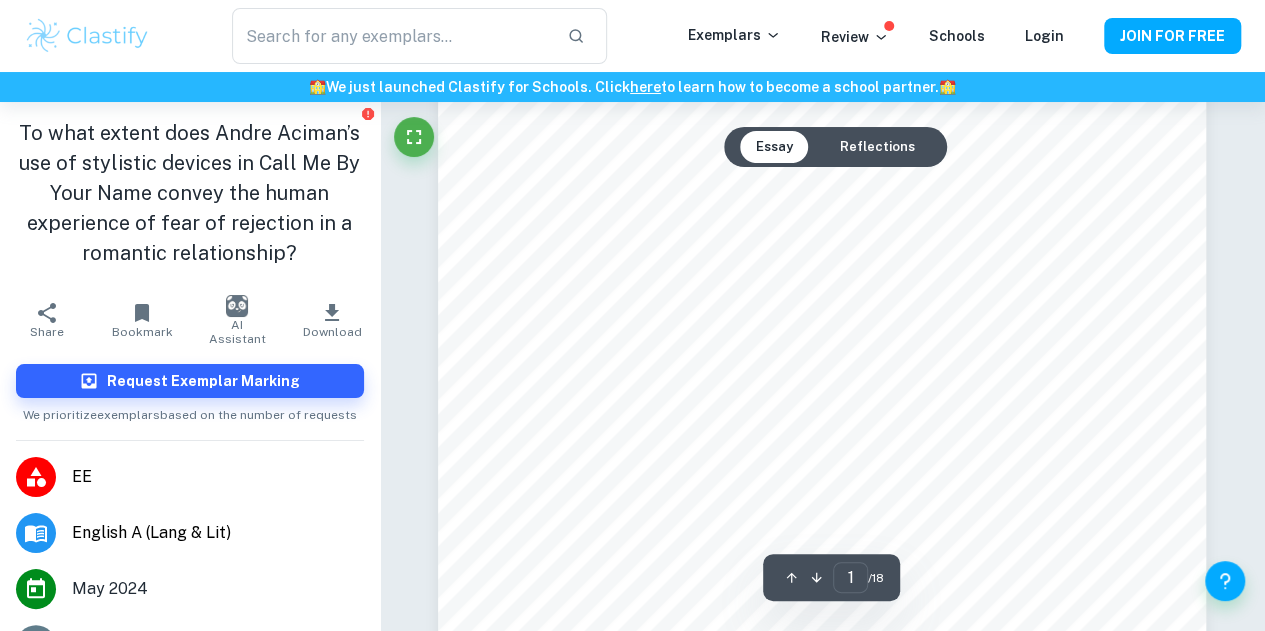 scroll, scrollTop: 400, scrollLeft: 0, axis: vertical 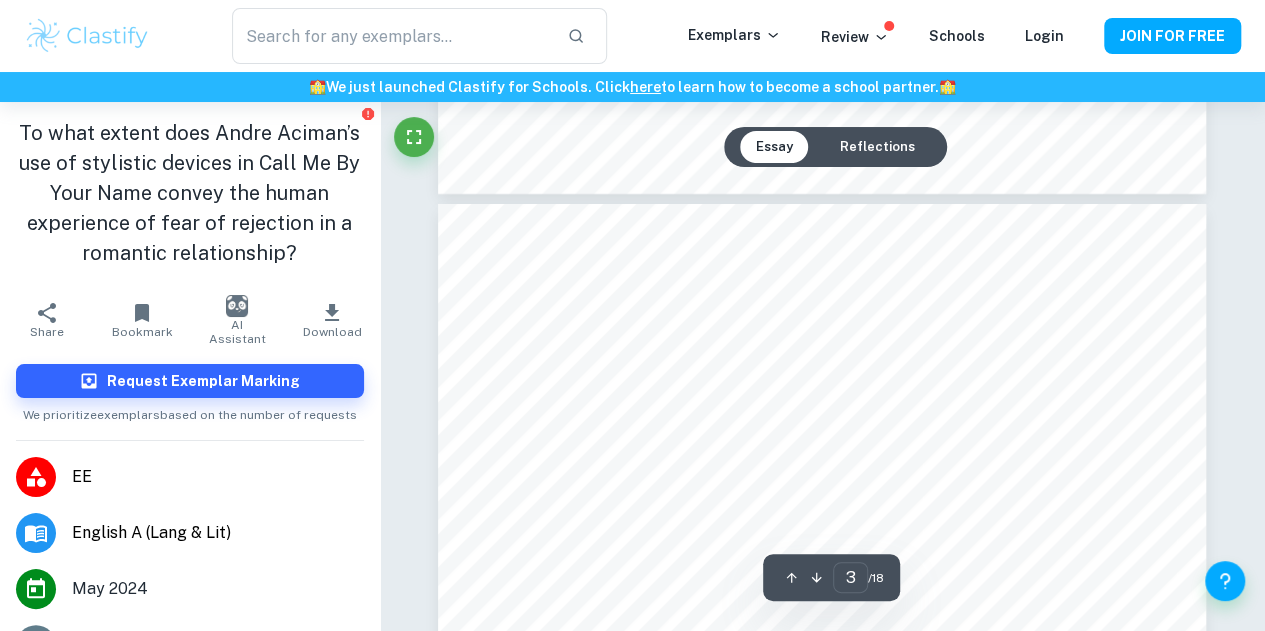 type on "4" 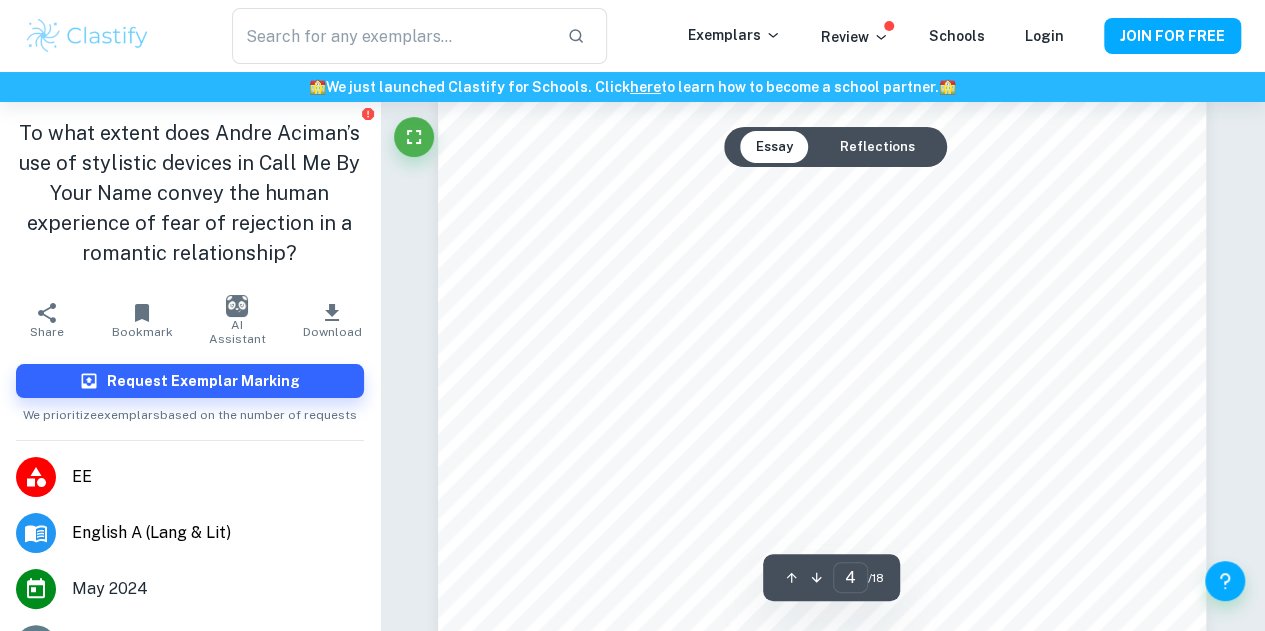 scroll, scrollTop: 4100, scrollLeft: 0, axis: vertical 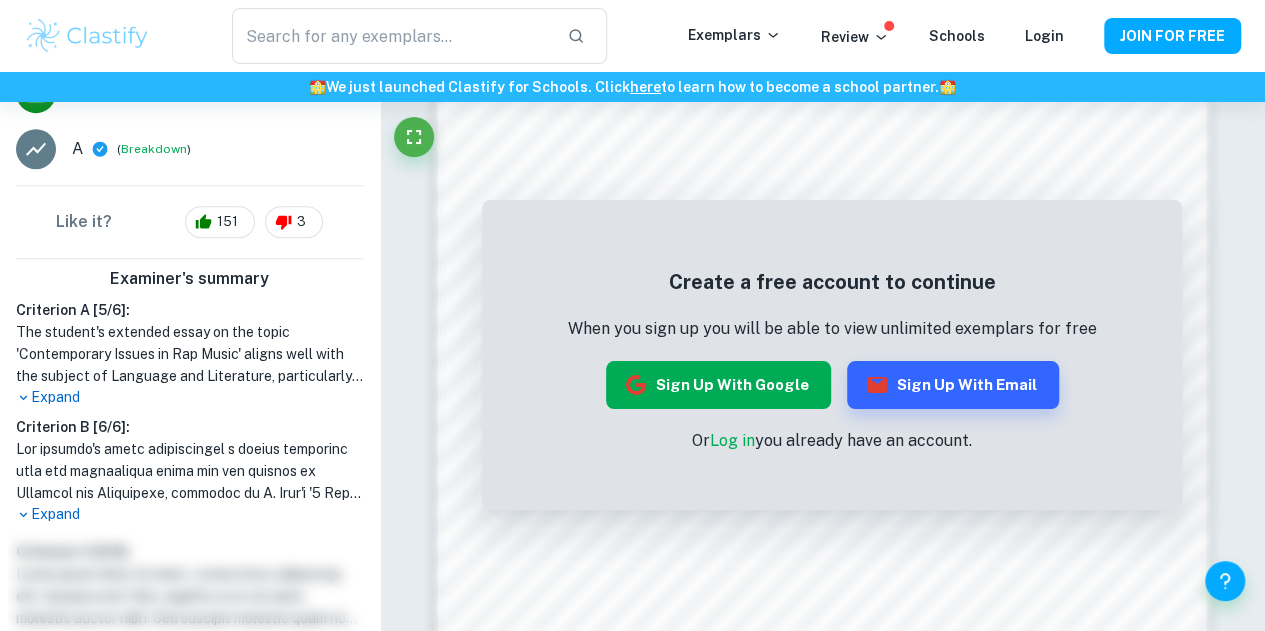 click on "Sign up with Google" at bounding box center (718, 385) 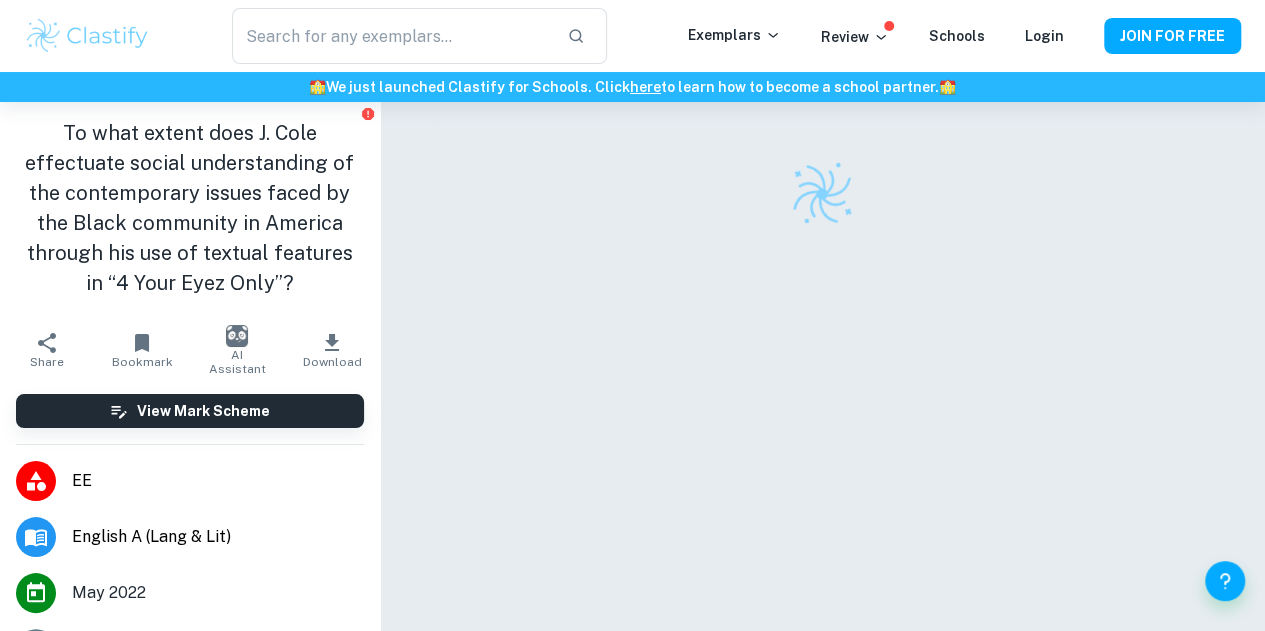 scroll, scrollTop: 0, scrollLeft: 0, axis: both 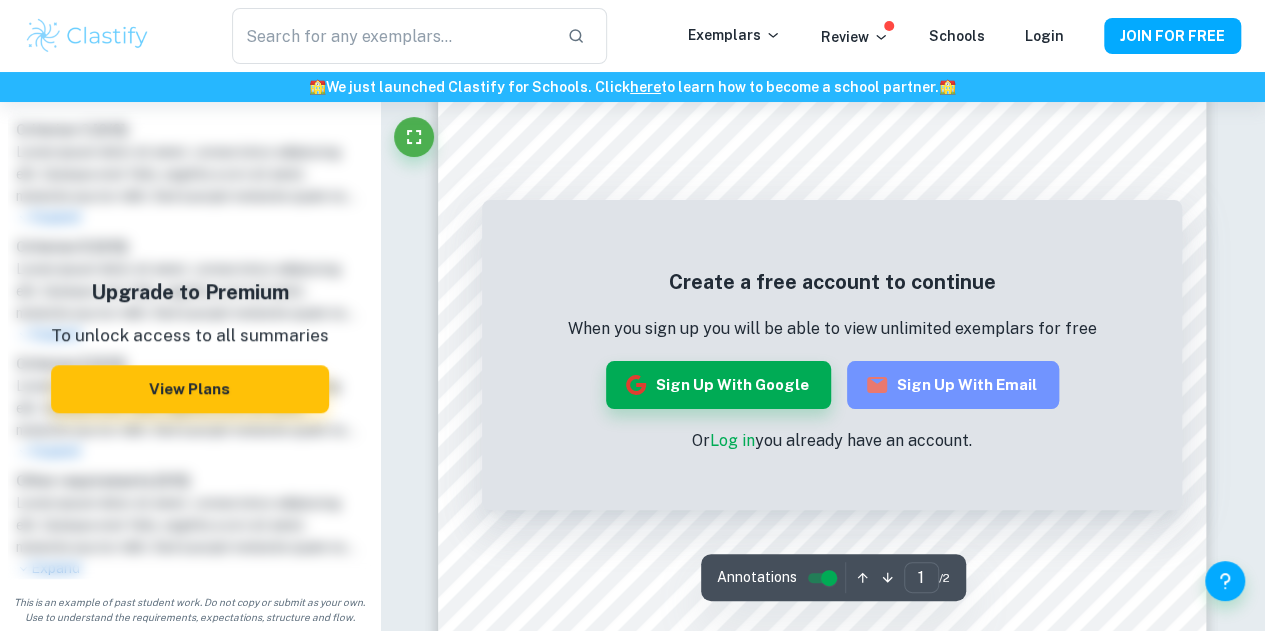 click on "Sign up with Email" at bounding box center (953, 385) 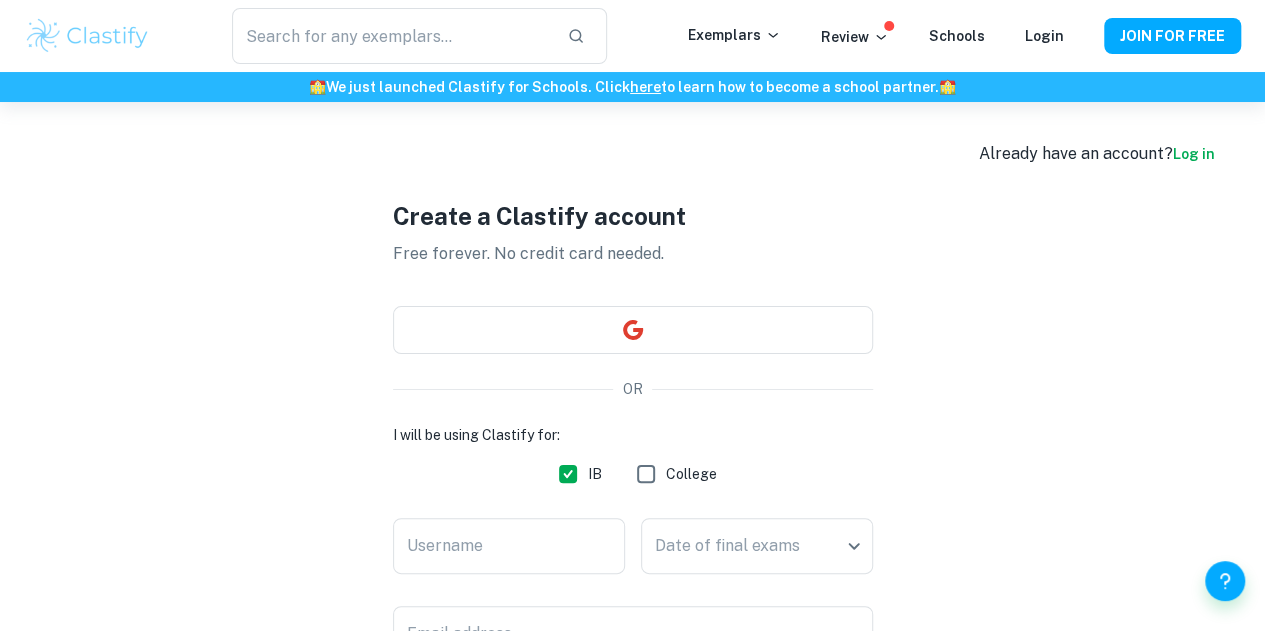 scroll, scrollTop: 200, scrollLeft: 0, axis: vertical 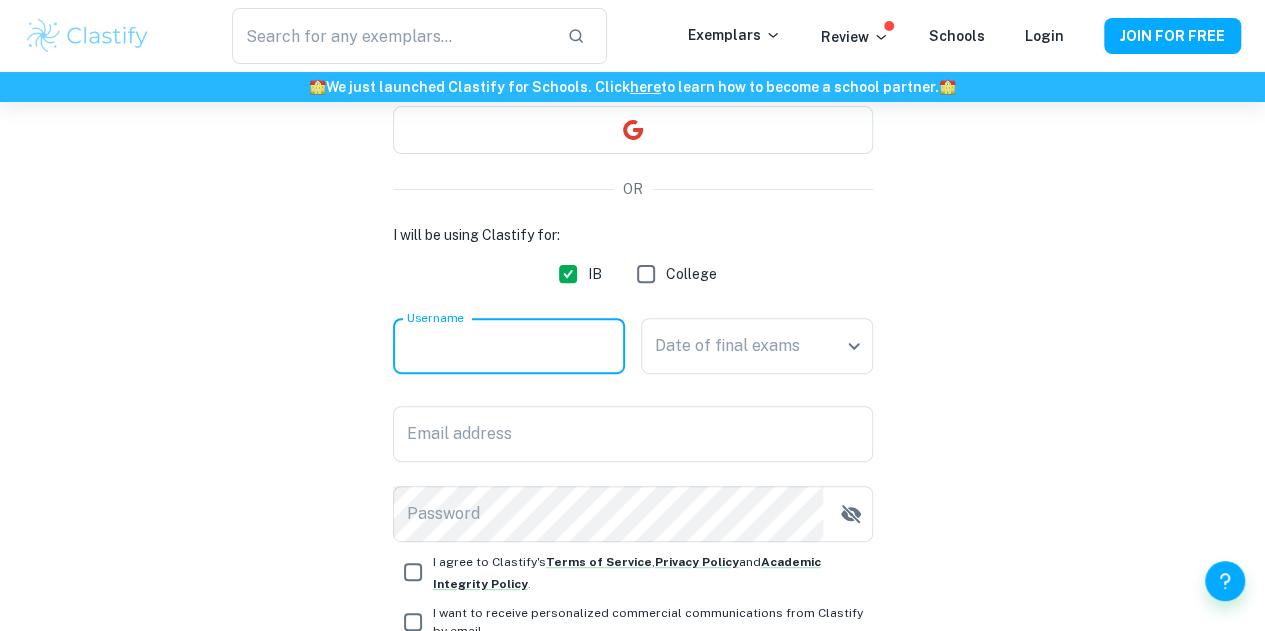 click on "Username" at bounding box center [509, 346] 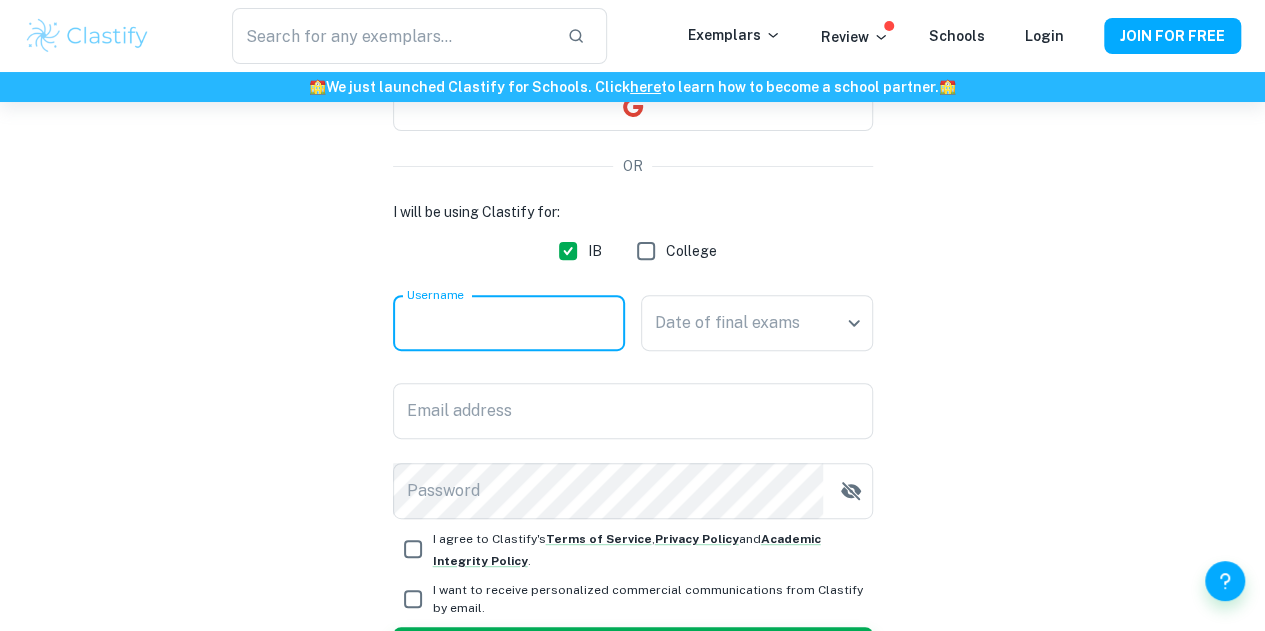 scroll, scrollTop: 162, scrollLeft: 0, axis: vertical 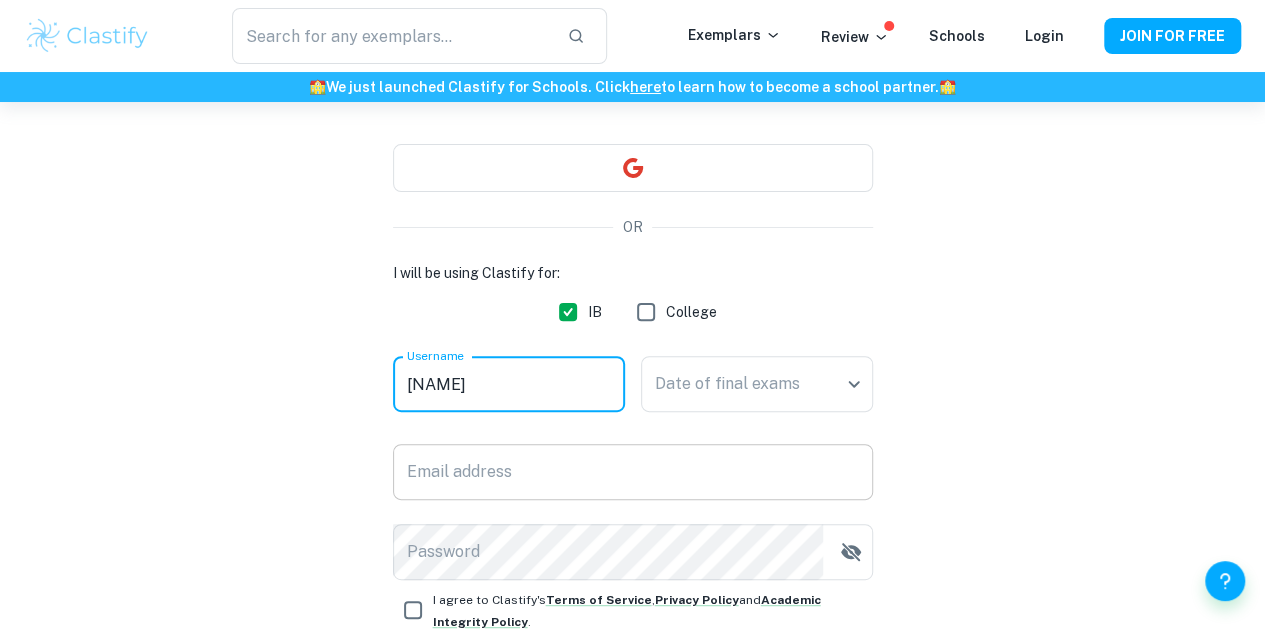 type on "[NAME]" 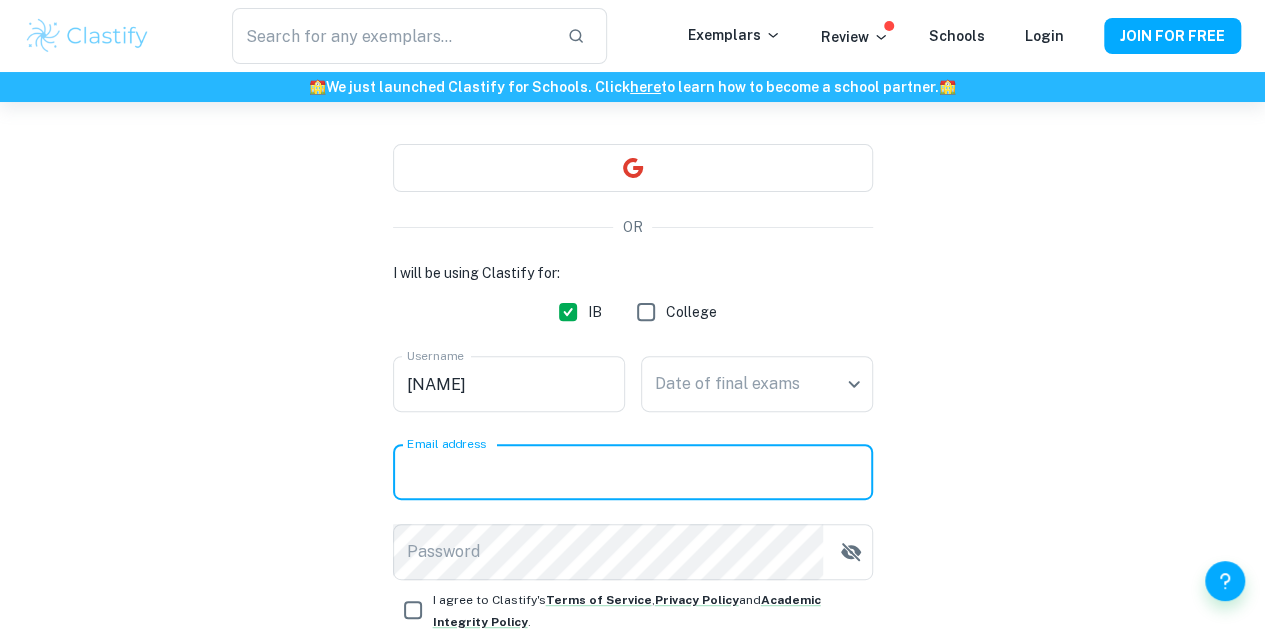 type on "[NUMBER]@[DOMAIN]" 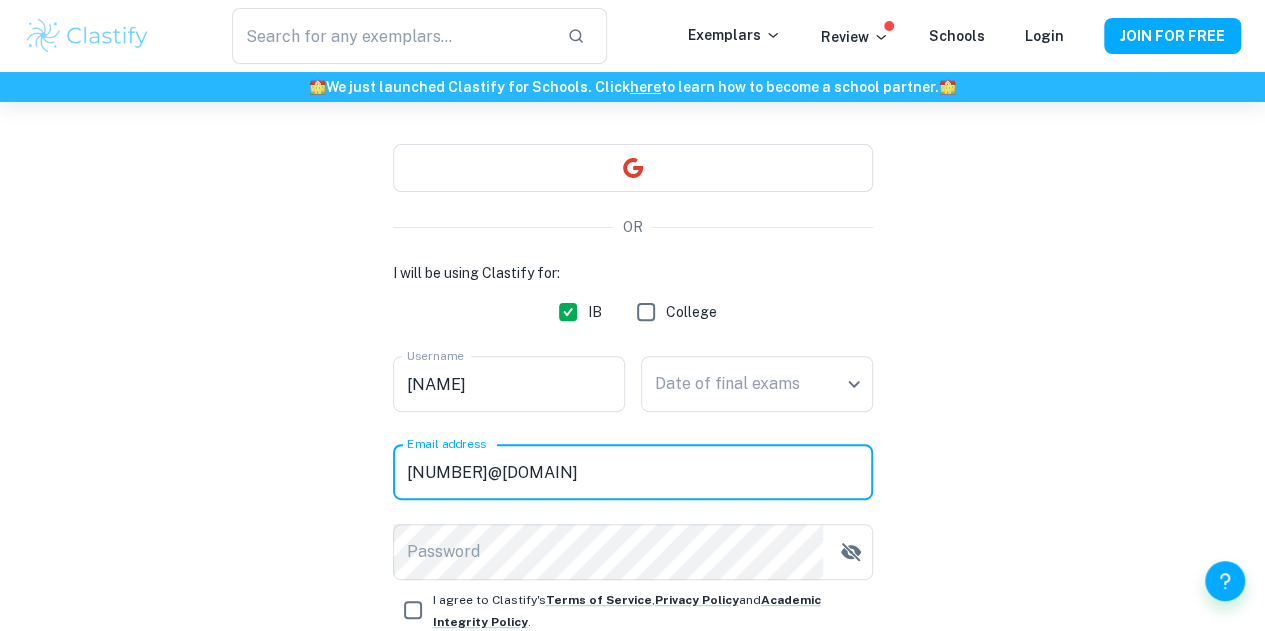 scroll, scrollTop: 262, scrollLeft: 0, axis: vertical 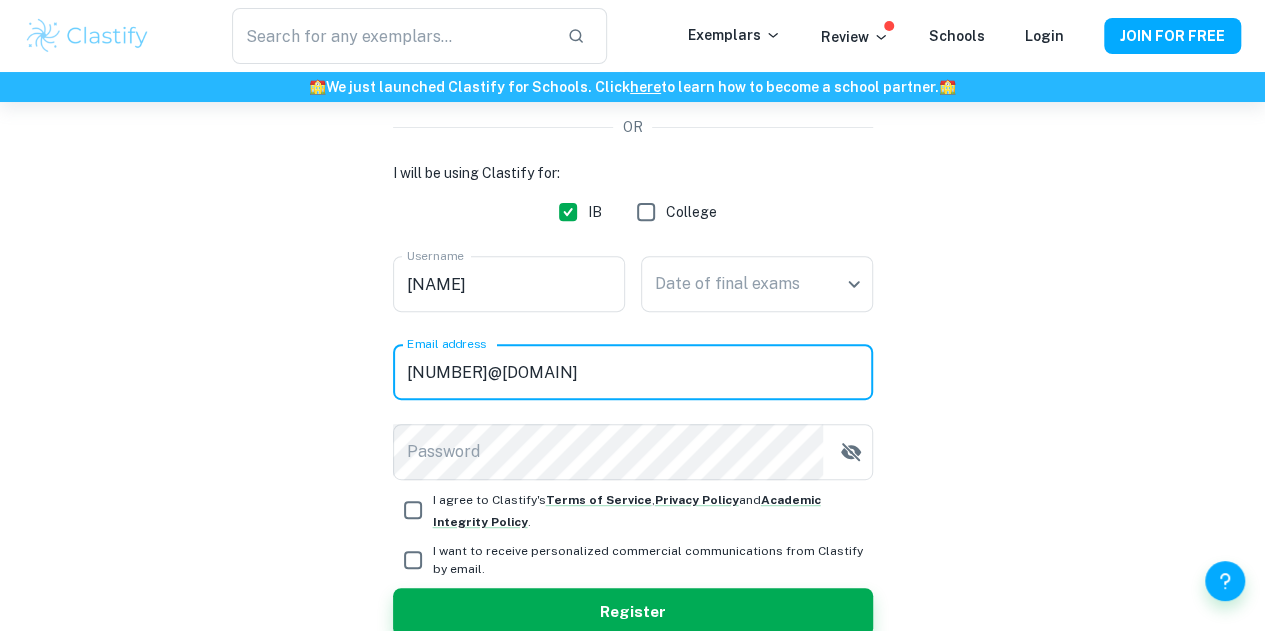 click on "I agree to Clastify's  Terms of Service ,  Privacy Policy  and  Academic Integrity Policy ." at bounding box center [413, 510] 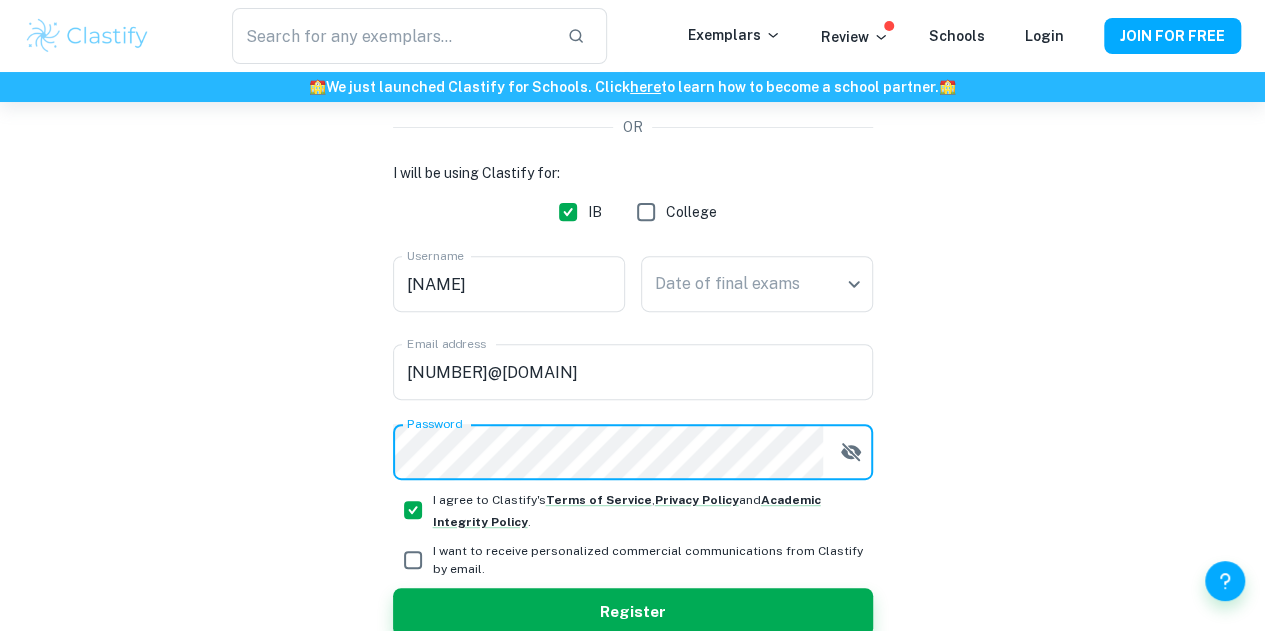 click 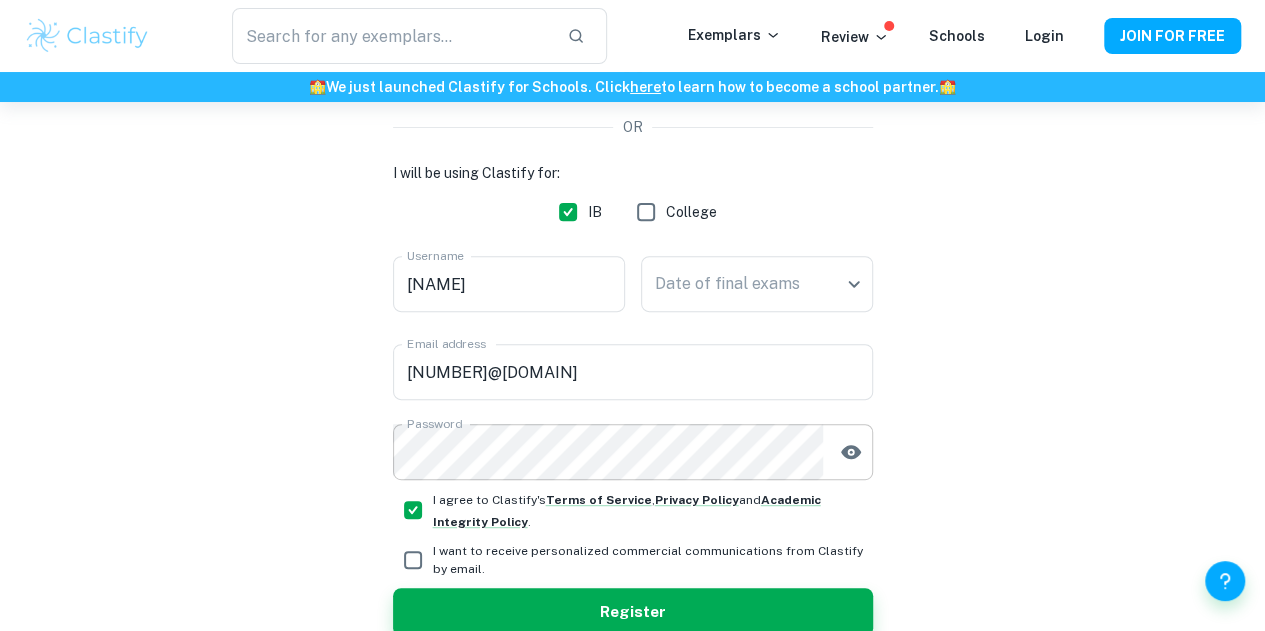 click 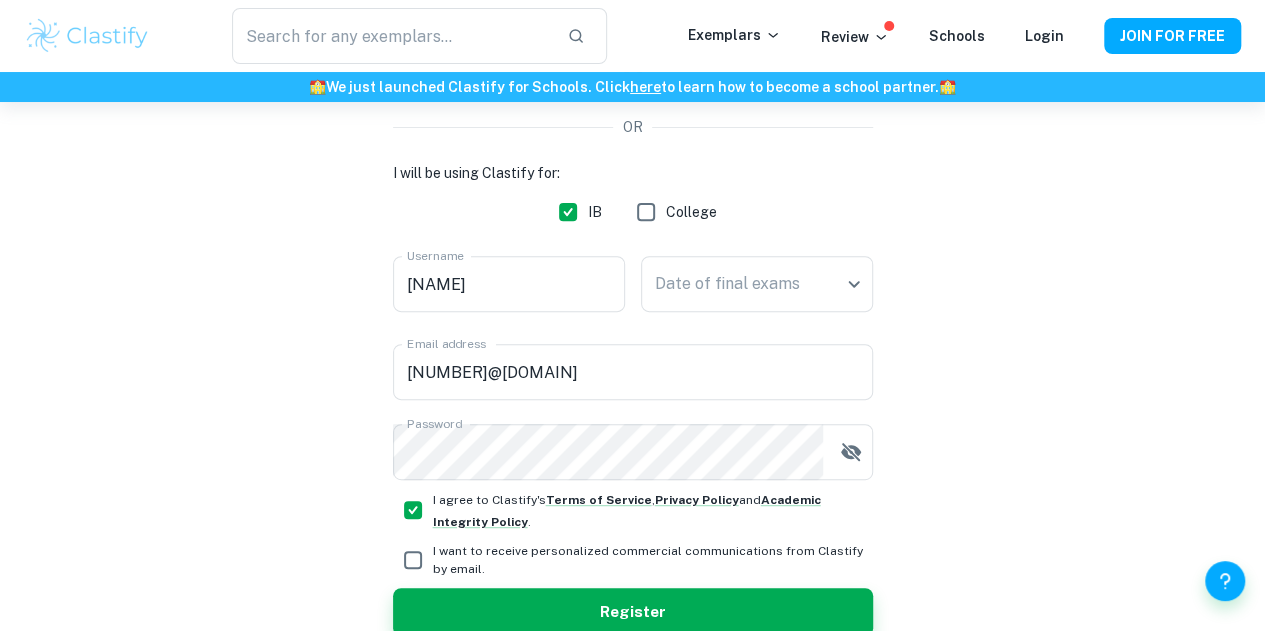 scroll, scrollTop: 362, scrollLeft: 0, axis: vertical 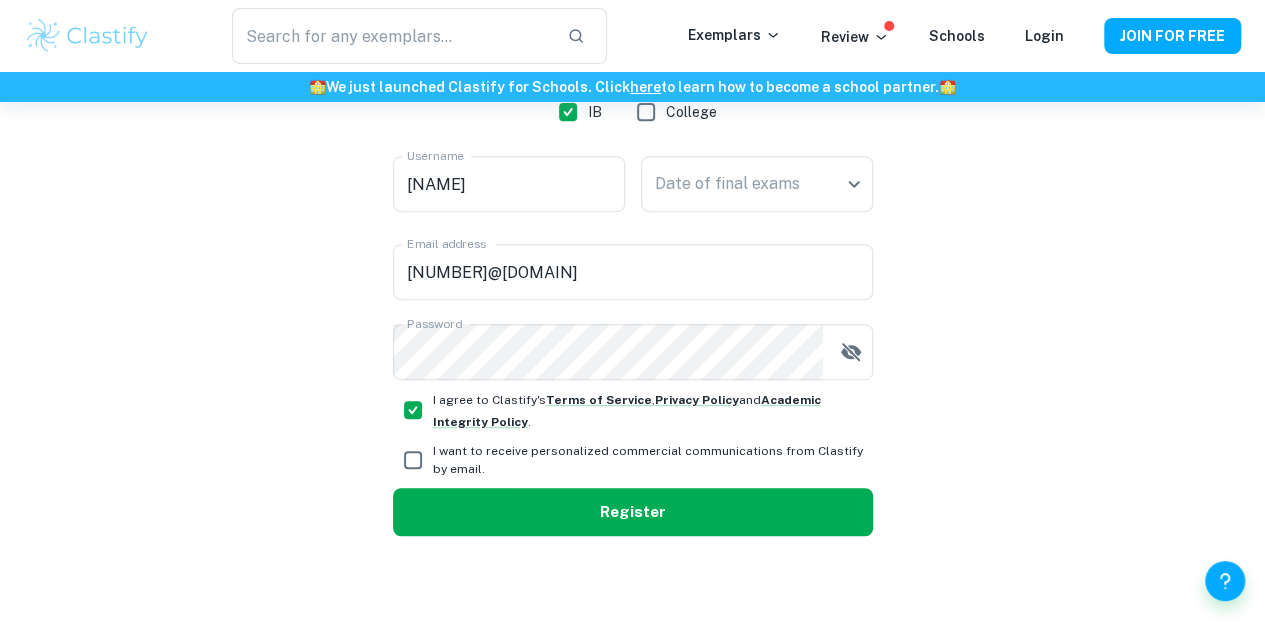 click on "Register" at bounding box center (633, 512) 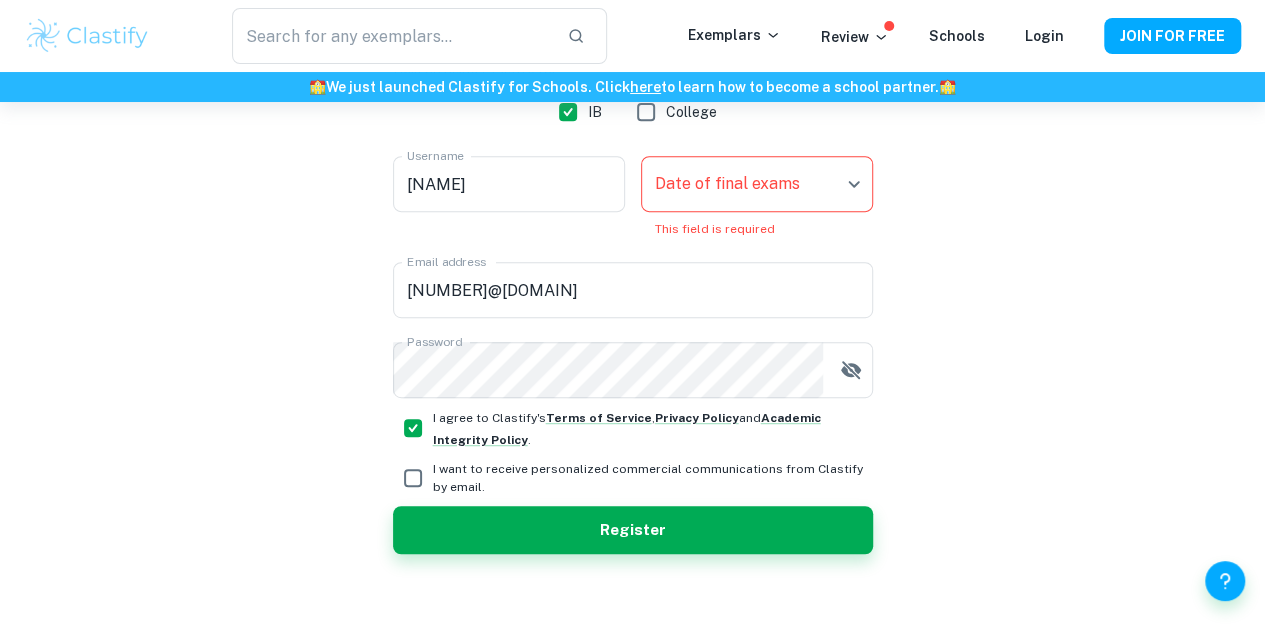 click on "We value your privacy We use cookies to enhance your browsing experience, serve personalised ads or content, and analyse our traffic. By clicking "Accept All", you consent to our use of cookies.   Cookie Policy Customise   Reject All   Accept All   Customise Consent Preferences   We use cookies to help you navigate efficiently and perform certain functions. You will find detailed information about all cookies under each consent category below. The cookies that are categorised as "Necessary" are stored on your browser as they are essential for enabling the basic functionalities of the site. ...  Show more For more information on how Google's third-party cookies operate and handle your data, see:   Google Privacy Policy Necessary Always Active Necessary cookies are required to enable the basic features of this site, such as providing secure log-in or adjusting your consent preferences. These cookies do not store any personally identifiable data. Functional Analytics Performance Advertisement Uncategorised" at bounding box center [632, 55] 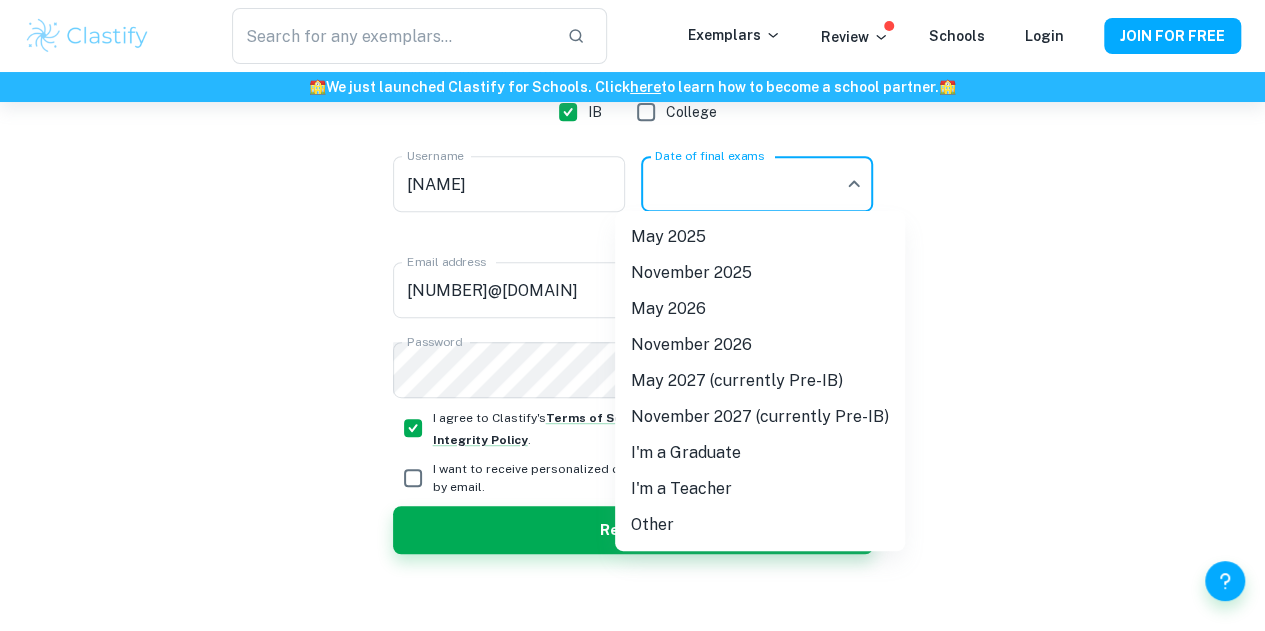 click on "May 2026" at bounding box center [760, 309] 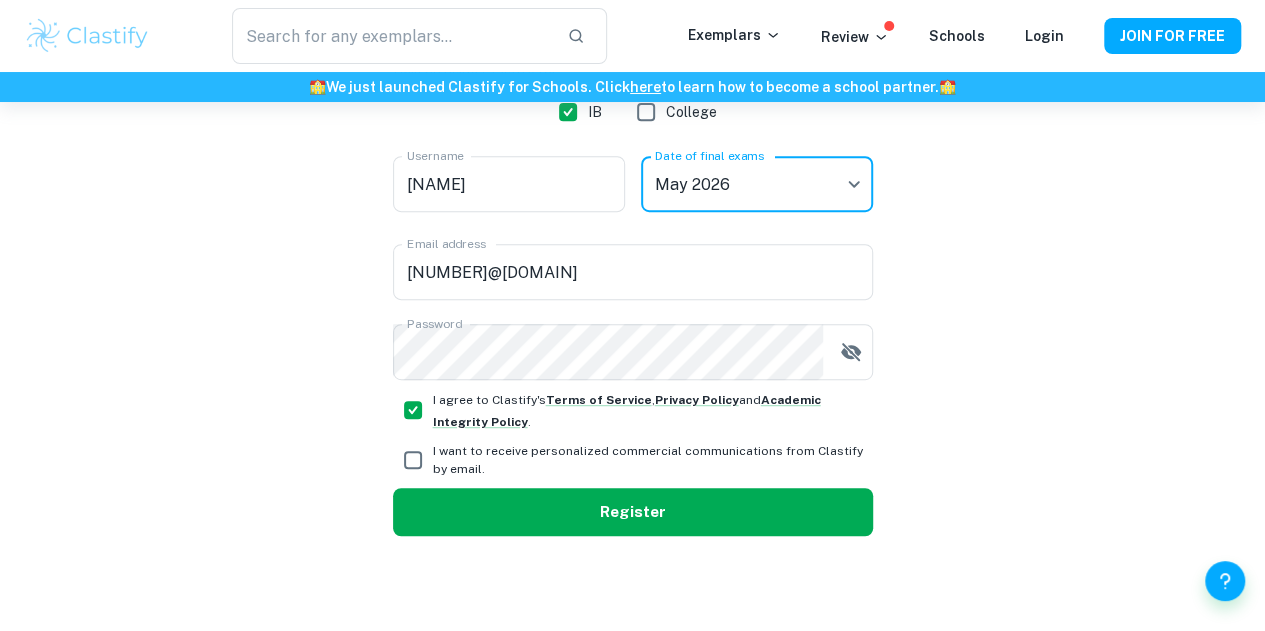click on "Register" at bounding box center (633, 512) 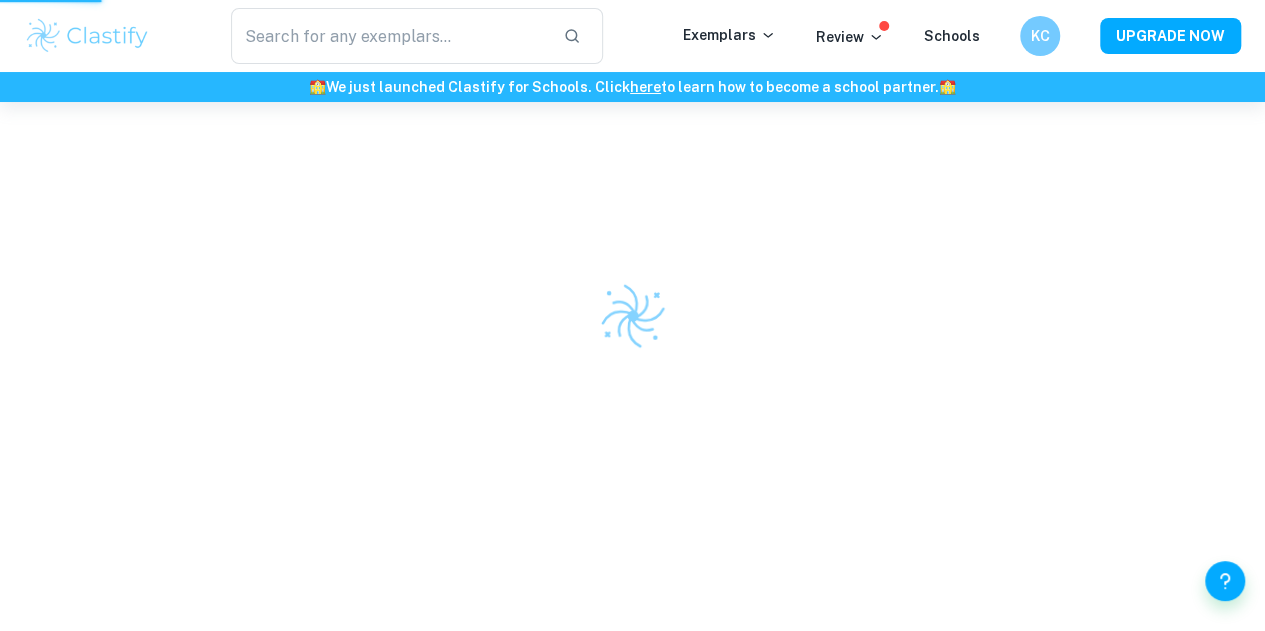 scroll, scrollTop: 102, scrollLeft: 0, axis: vertical 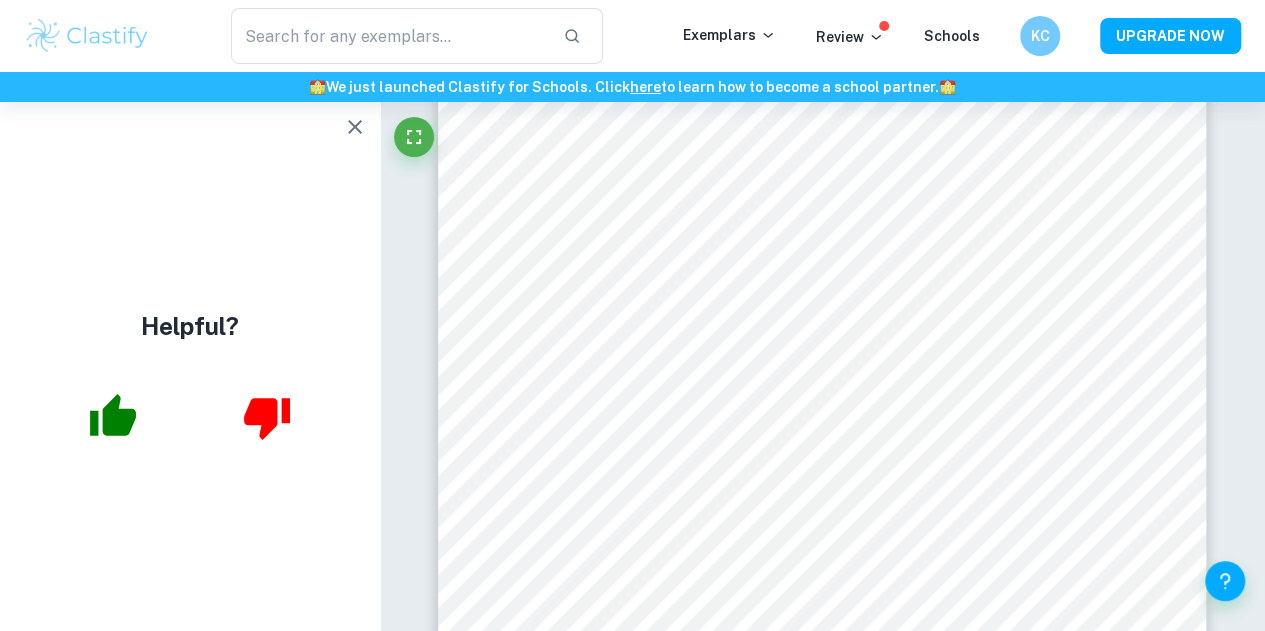 click 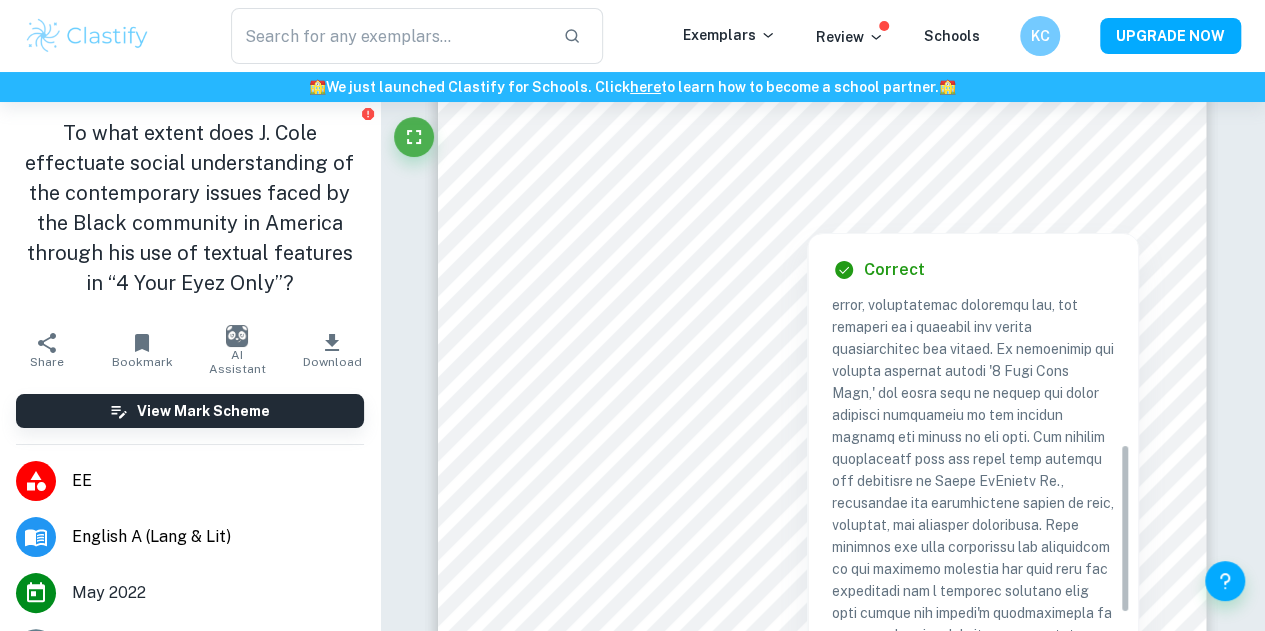 scroll, scrollTop: 370, scrollLeft: 0, axis: vertical 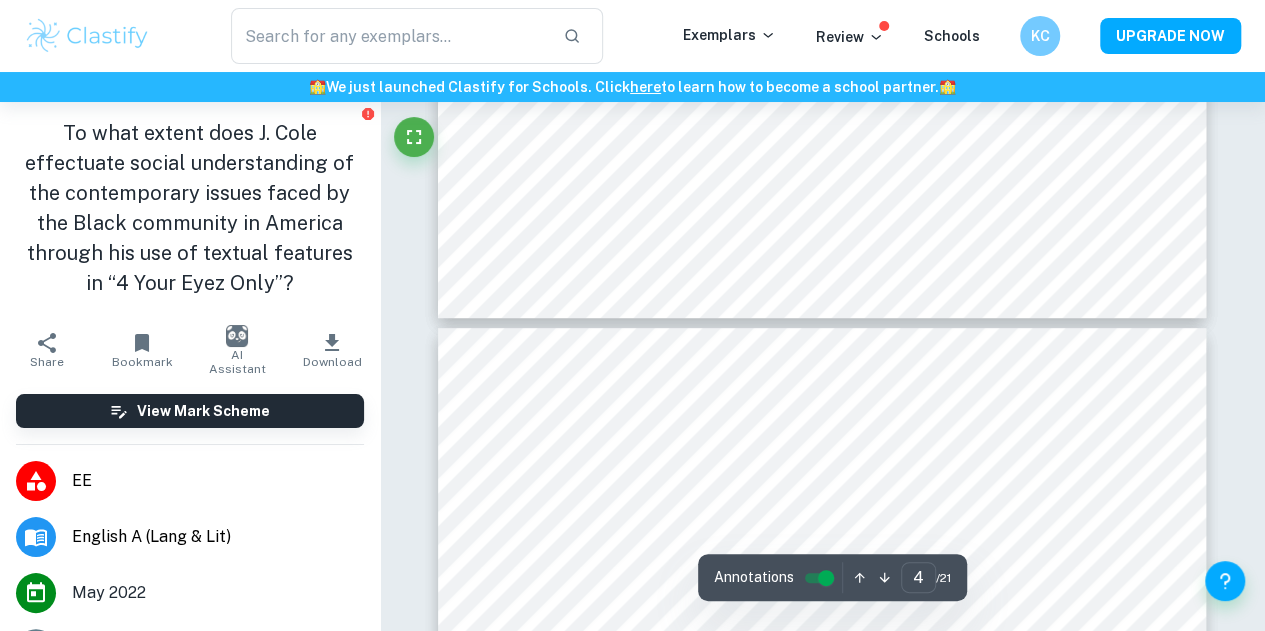 type on "5" 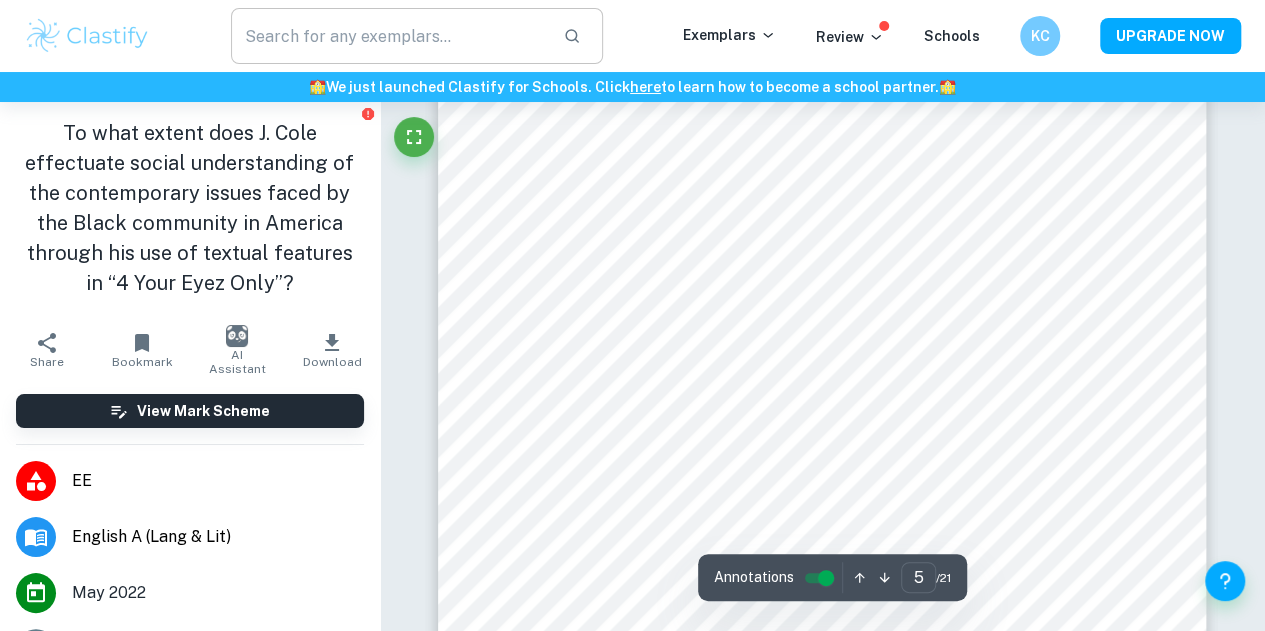 scroll, scrollTop: 4376, scrollLeft: 0, axis: vertical 